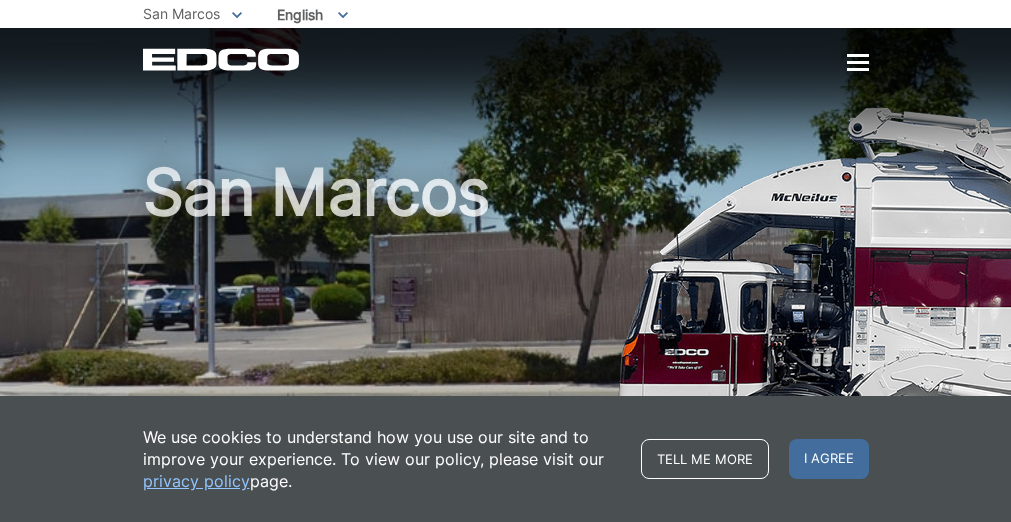 scroll, scrollTop: 0, scrollLeft: 0, axis: both 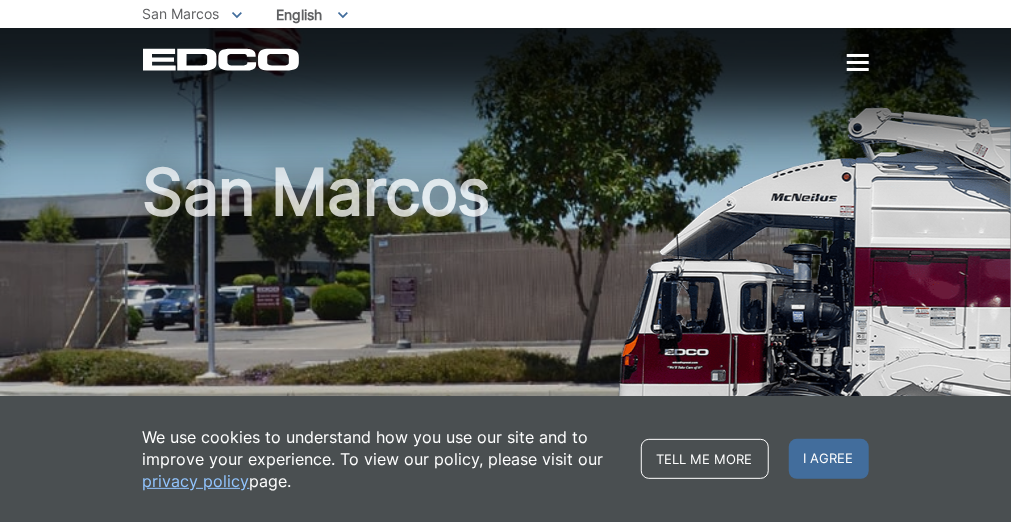 click on "Home
Residential Services
Curbside Pickup
Recycling
Organic Recycling
Trash
Household Hazardous Waste
Bulky Item Pickup
Dumpster Service
Temporary Dumpster
Roll-Off Boxes
Storage Containers
Apartments & Condos
Recycling
Organic Recycling
Trash
Commercial Services
Commercial Services
Recycling
Organic Recycling
Trash
Roll-Off Boxes
Forklift Maintenance
Construction & Demolition
Dumpsters
Roll-Off Boxes" at bounding box center (585, 64) 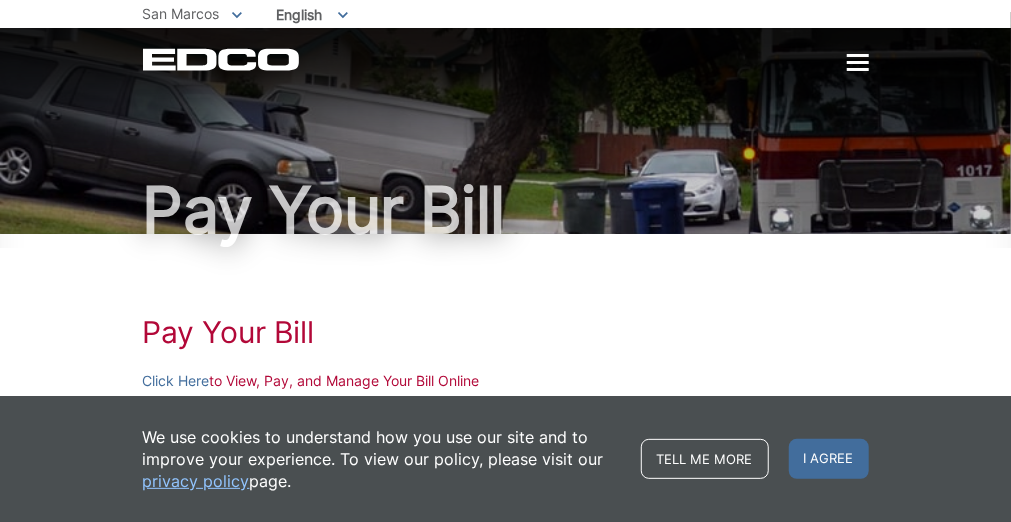scroll, scrollTop: 0, scrollLeft: 0, axis: both 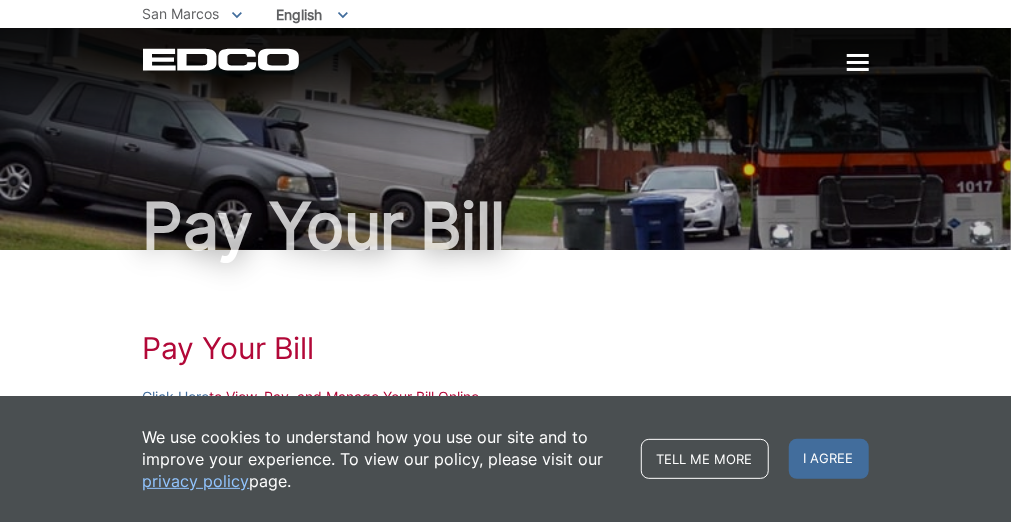 click on "San Marcos" at bounding box center (181, 13) 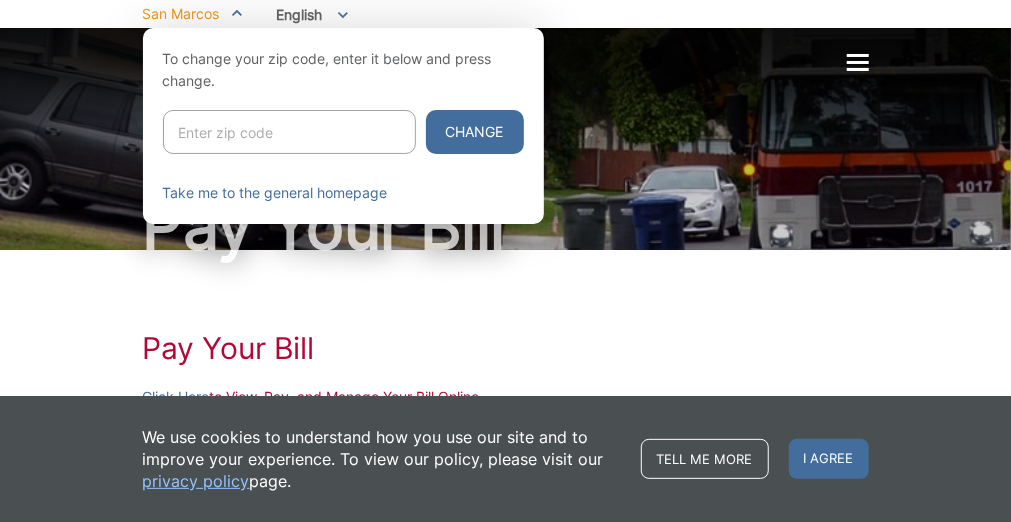 click at bounding box center [505, 289] 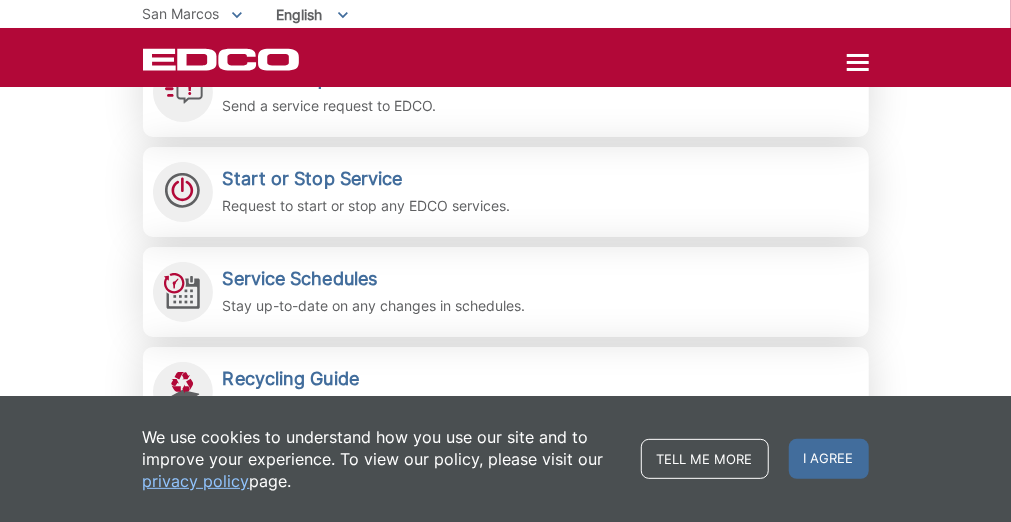 scroll, scrollTop: 633, scrollLeft: 0, axis: vertical 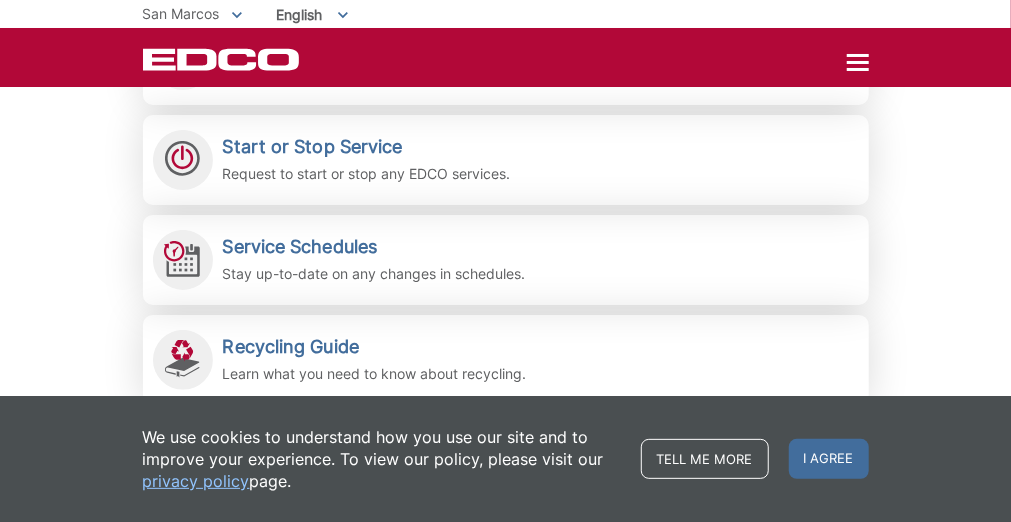 click on "View, pay, and manage your bill online." at bounding box center (350, -26) 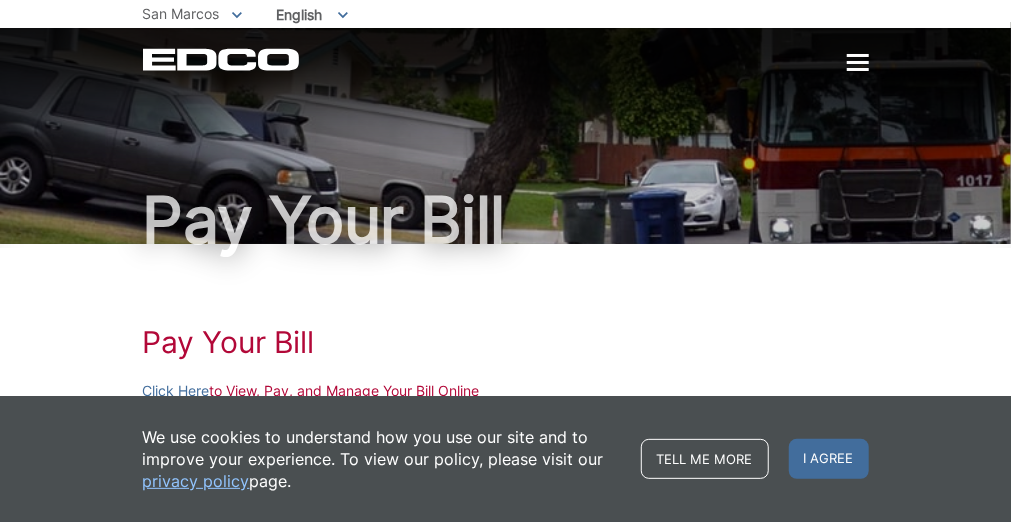 scroll, scrollTop: 0, scrollLeft: 0, axis: both 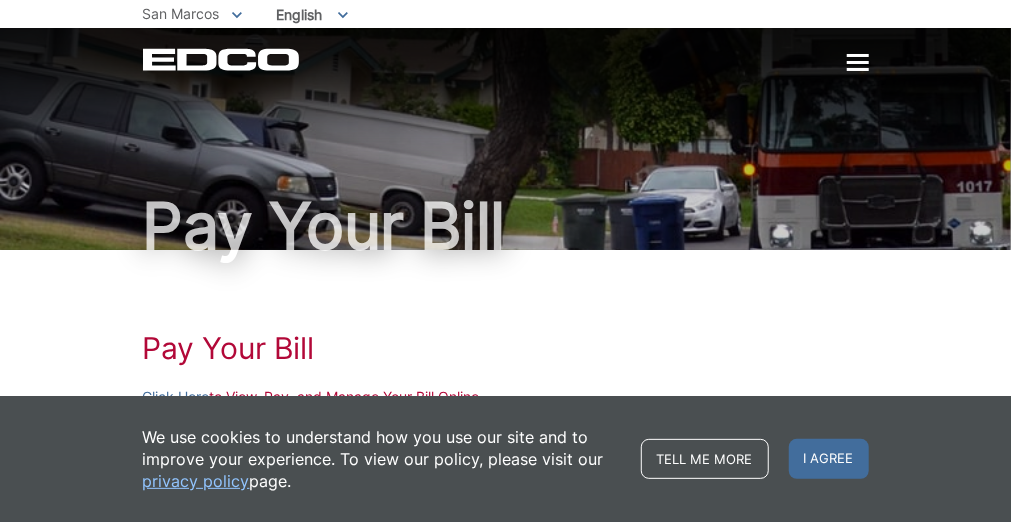 click 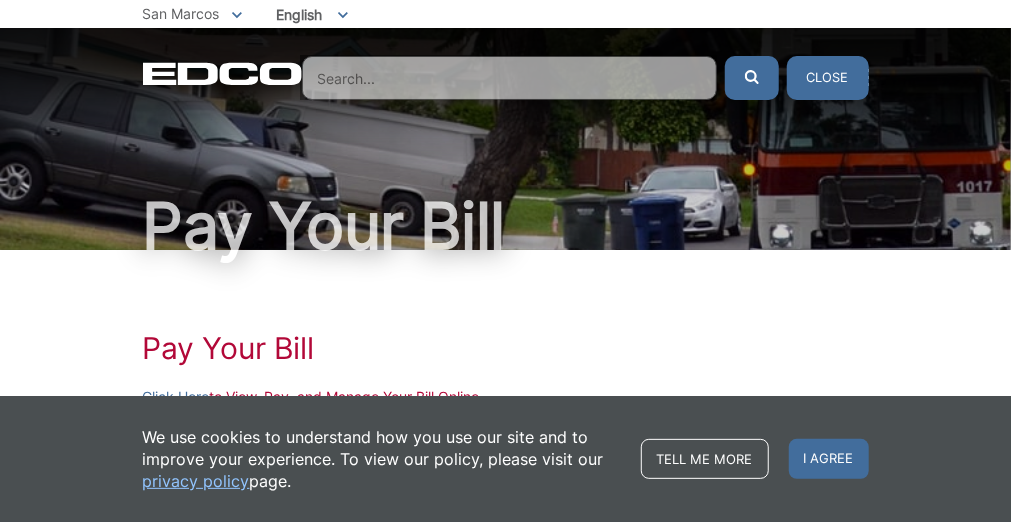 click at bounding box center (509, 78) 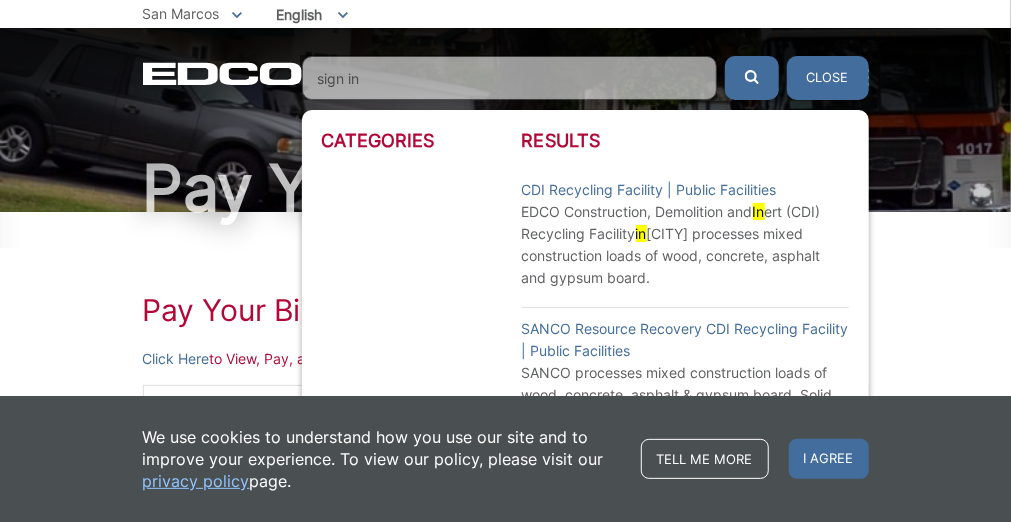 scroll, scrollTop: 0, scrollLeft: 0, axis: both 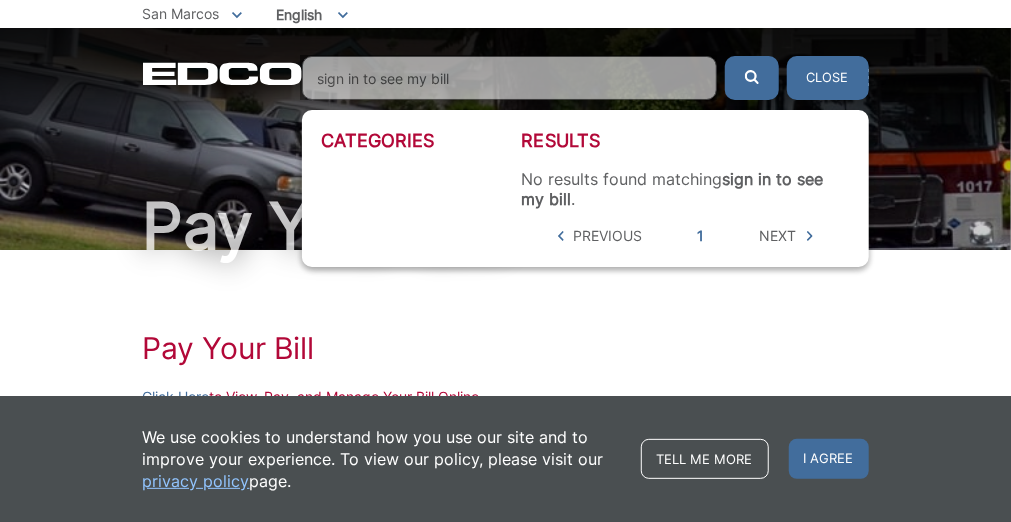 drag, startPoint x: 185, startPoint y: 134, endPoint x: 90, endPoint y: 135, distance: 95.005264 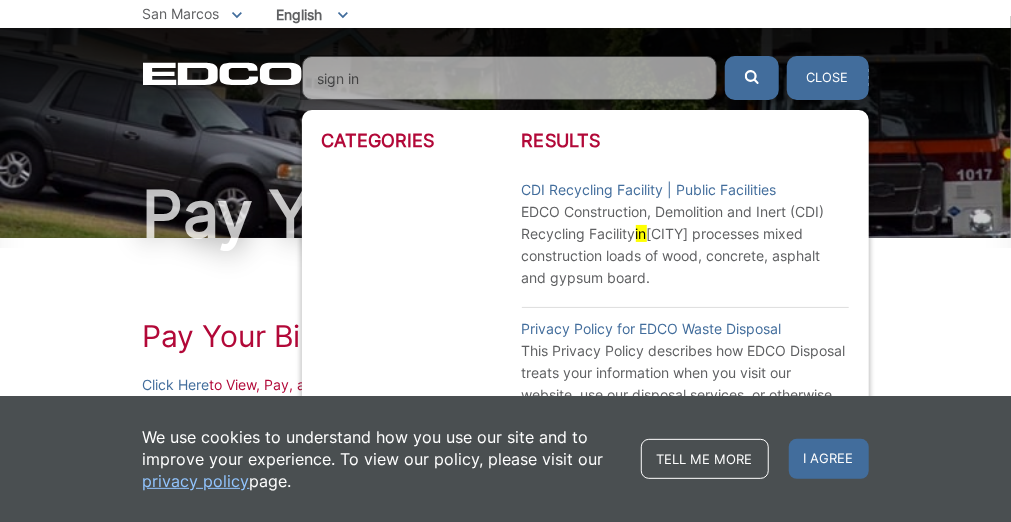scroll, scrollTop: 0, scrollLeft: 0, axis: both 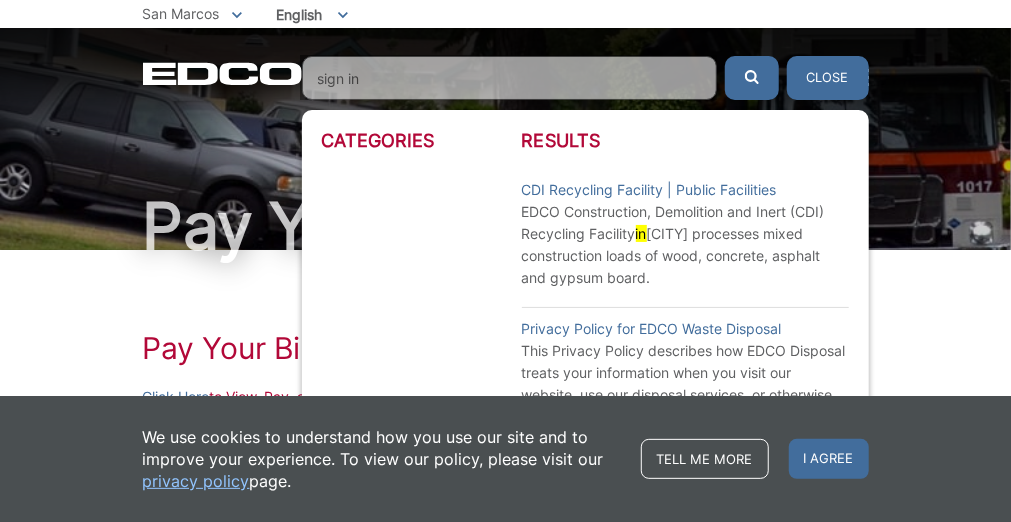 type on "sign in" 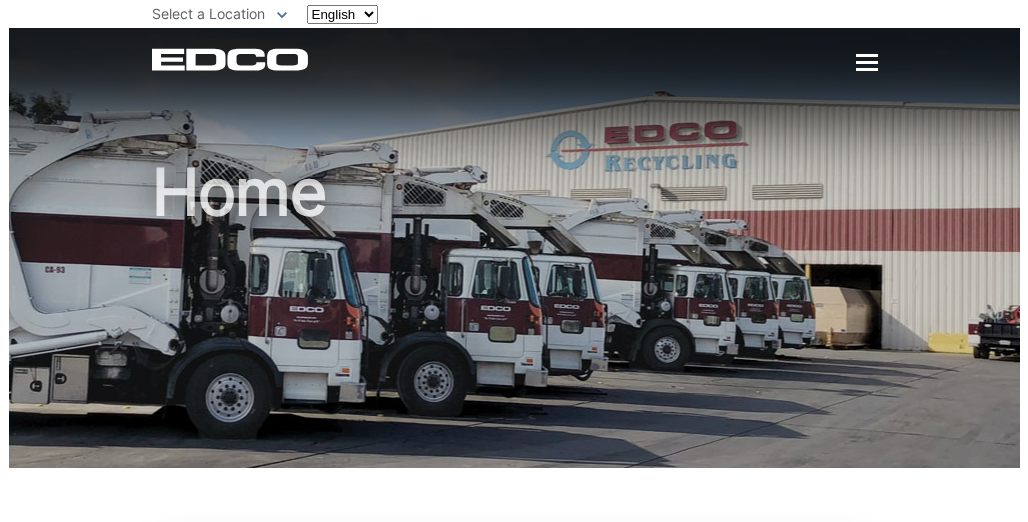 scroll, scrollTop: 0, scrollLeft: 0, axis: both 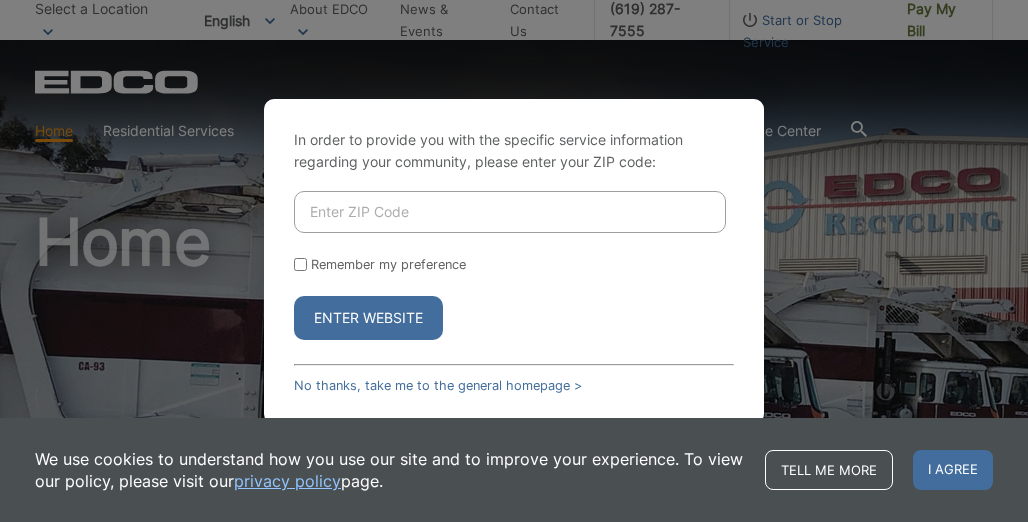 click at bounding box center [510, 212] 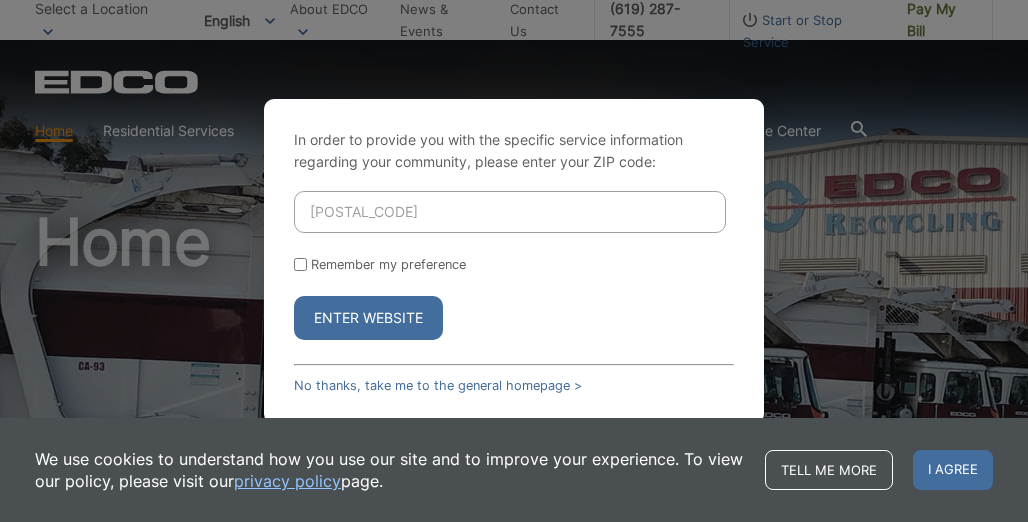 type on "[POSTAL_CODE]" 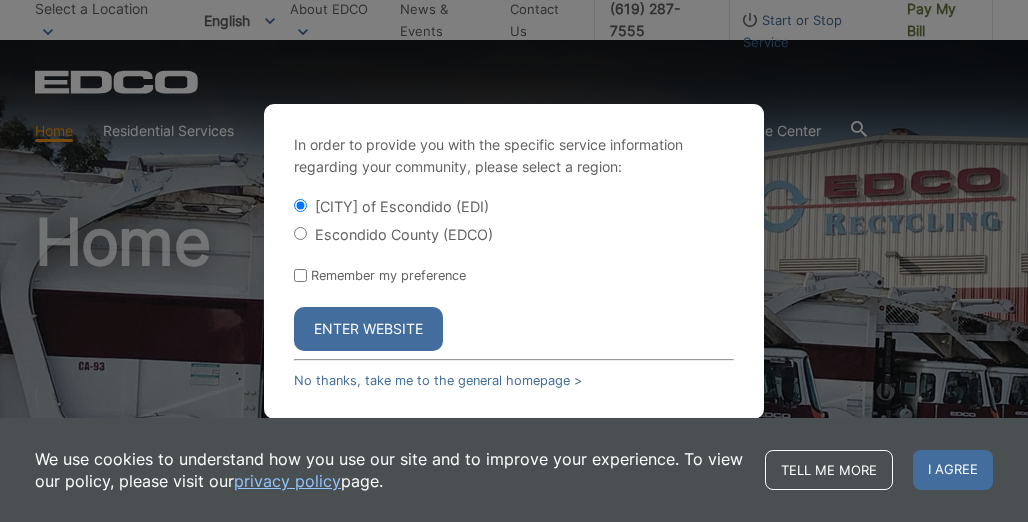 click on "Enter Website" at bounding box center (368, 329) 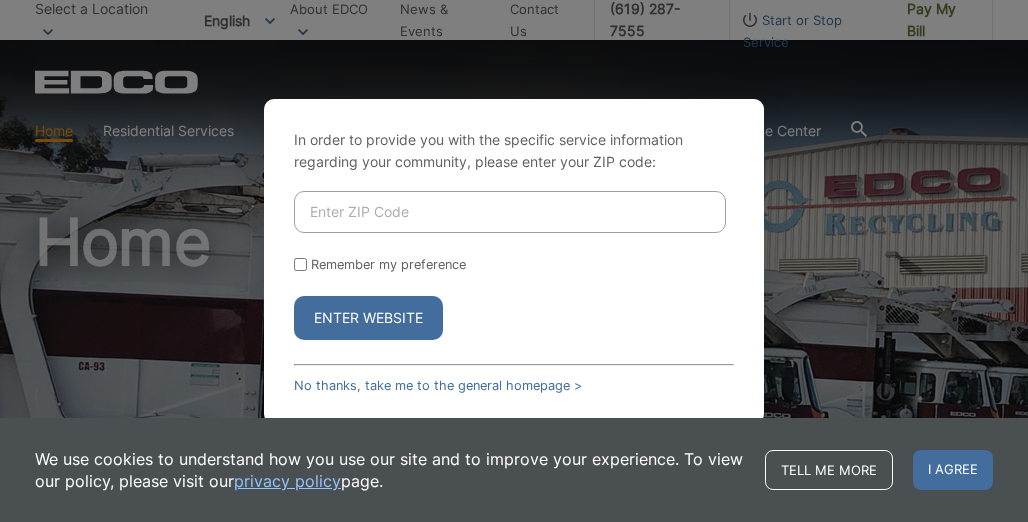 scroll, scrollTop: 0, scrollLeft: 0, axis: both 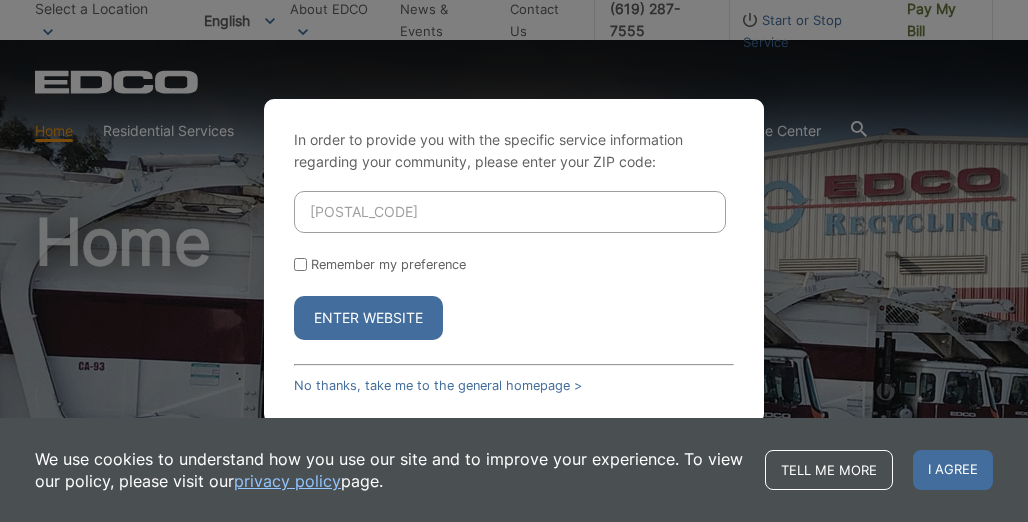 type on "92029" 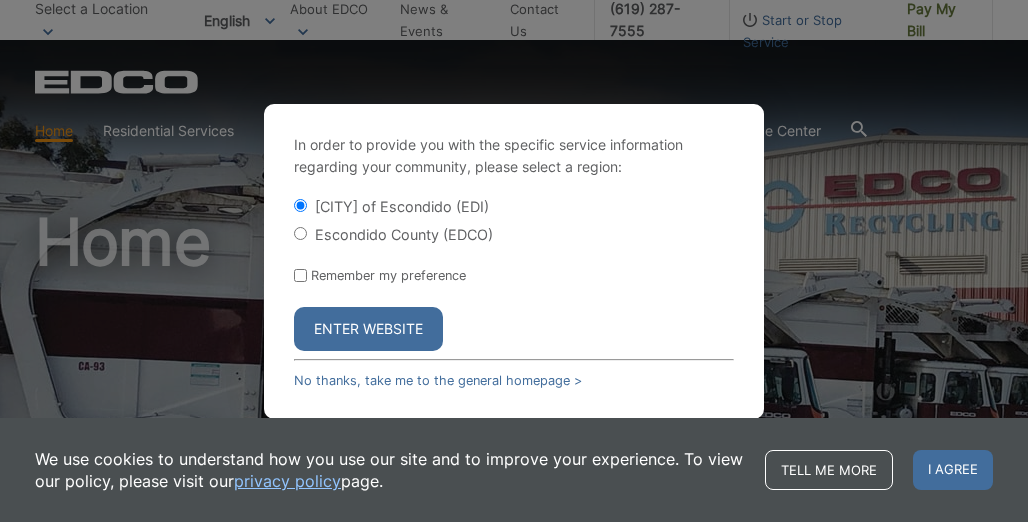 click on "Escondido County (EDCO)" at bounding box center (300, 233) 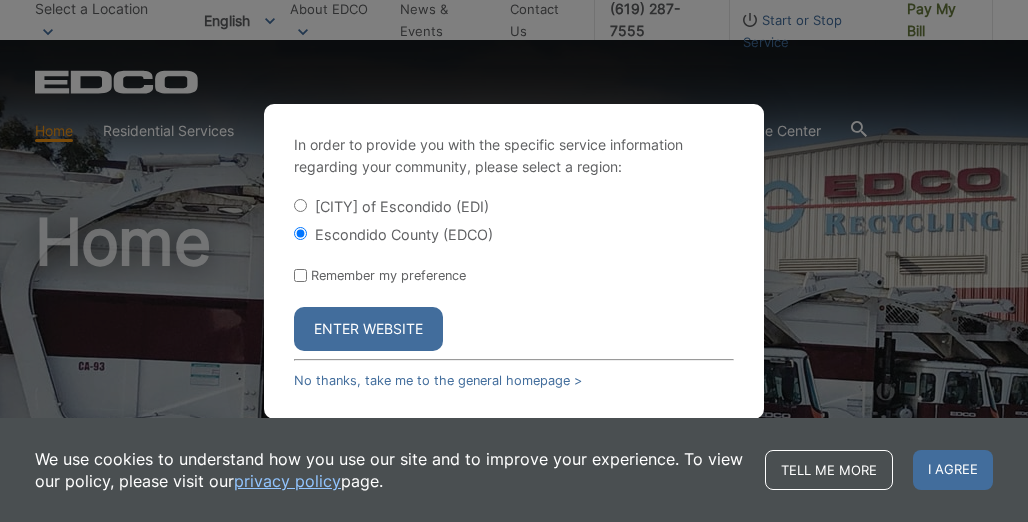 click on "Enter Website" at bounding box center [368, 329] 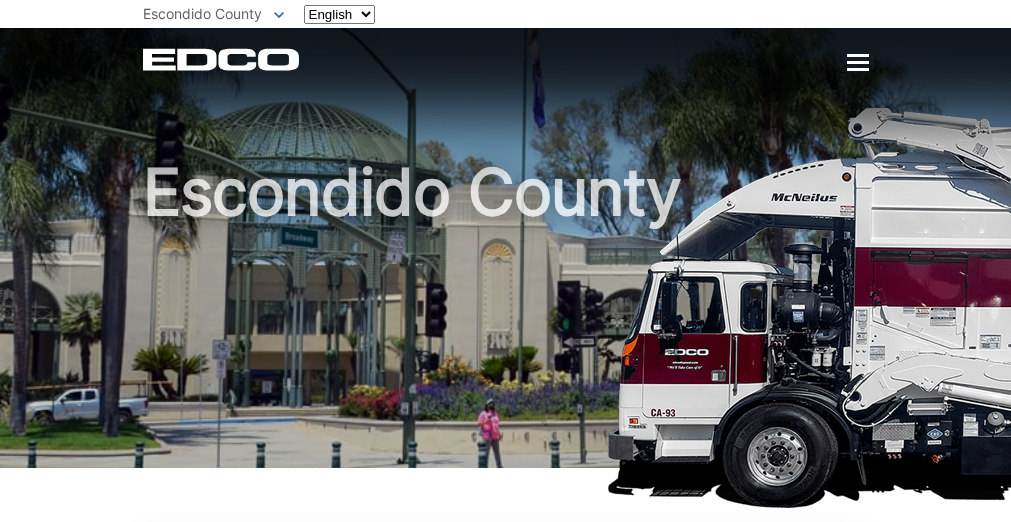 scroll, scrollTop: 0, scrollLeft: 0, axis: both 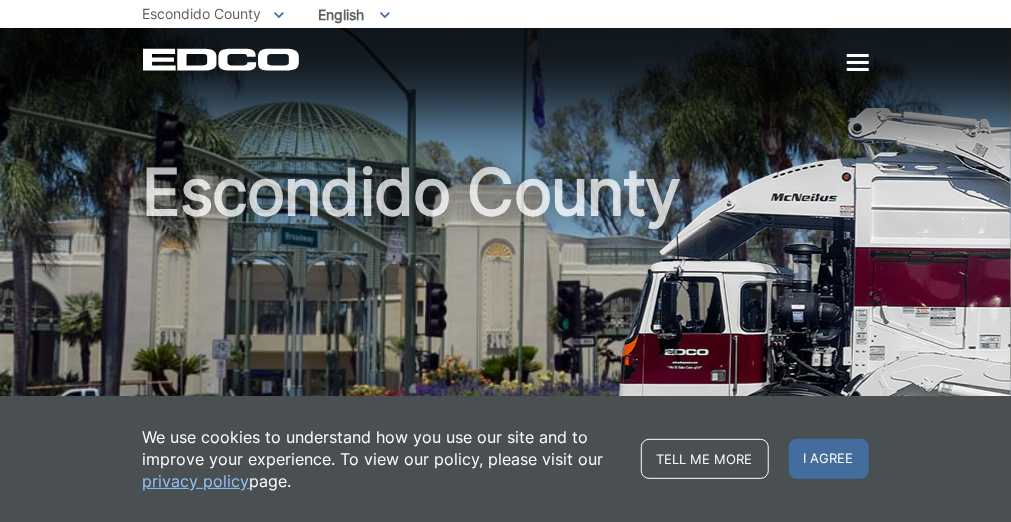 click at bounding box center [279, 14] 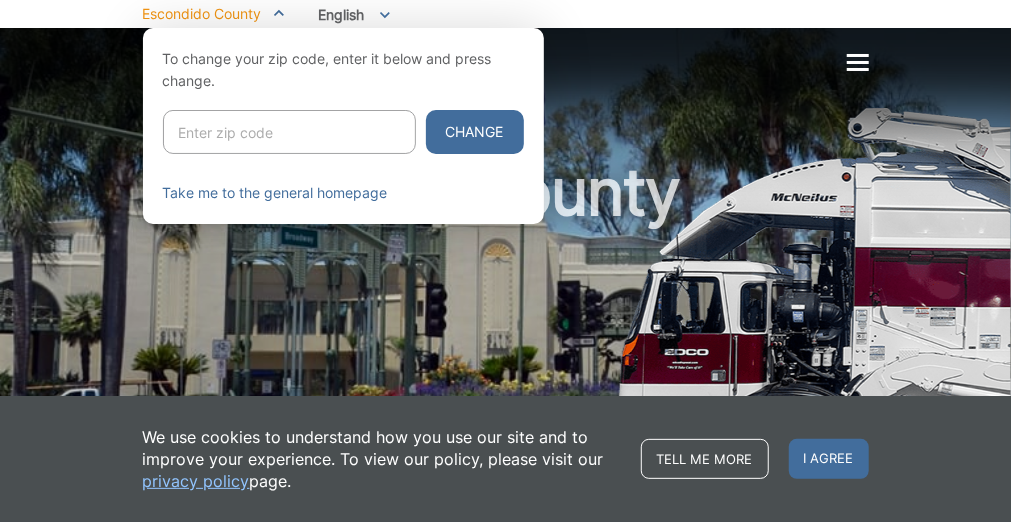 click at bounding box center (505, 289) 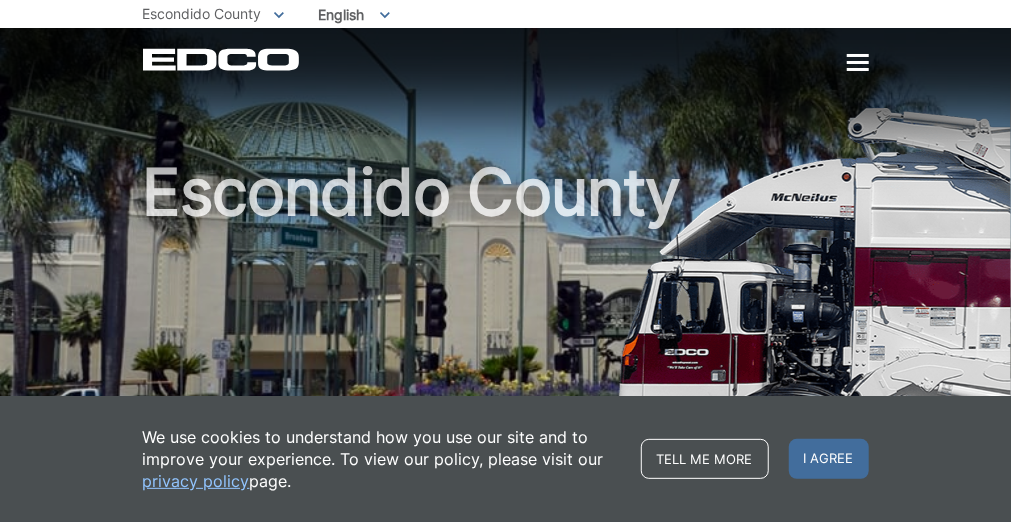 click on "English" at bounding box center (354, 14) 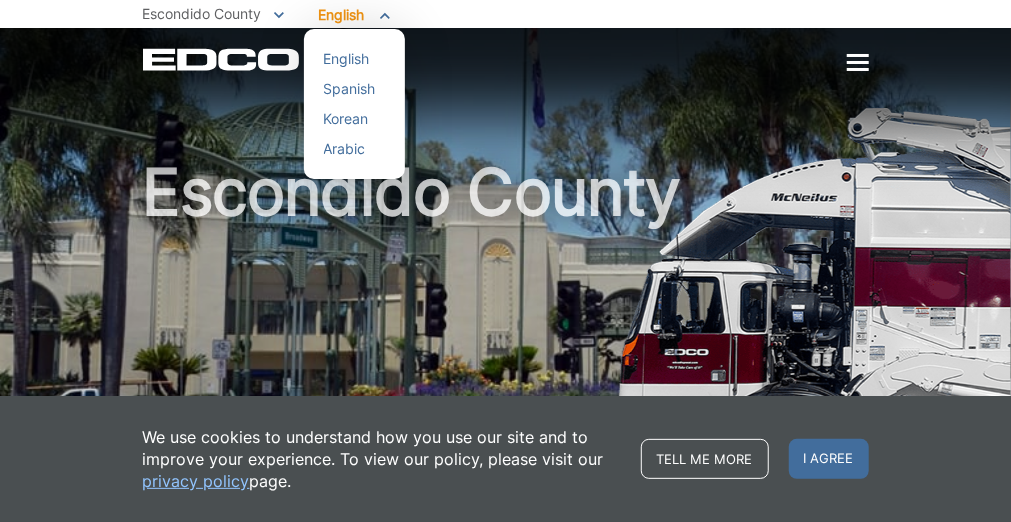 click on "EDCO Logo
Home
Residential Services
Curbside Pickup
Recycling
Organic Recycling
Trash
Household Hazardous Waste
Bulky Item Pickup
Dumpster Service
Temporary Dumpster
Roll-Off Boxes
Storage Containers
Apartments & Condos
Recycling
Organic Recycling
Trash
Commercial Services
Commercial Services
Recycling
Organic Recycling
Trash
Roll-Off Boxes" at bounding box center [506, 59] 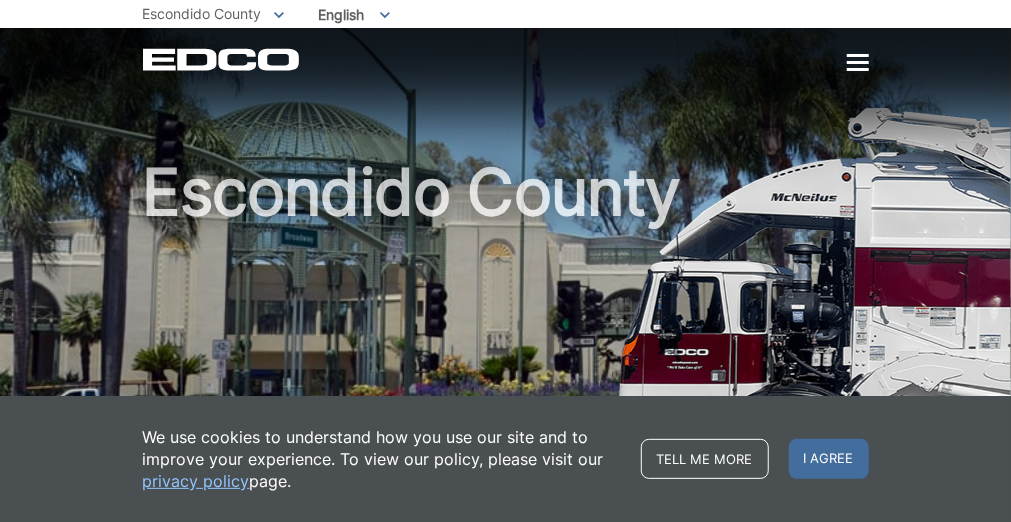 click on "Pay My Bill" at bounding box center [0, 0] 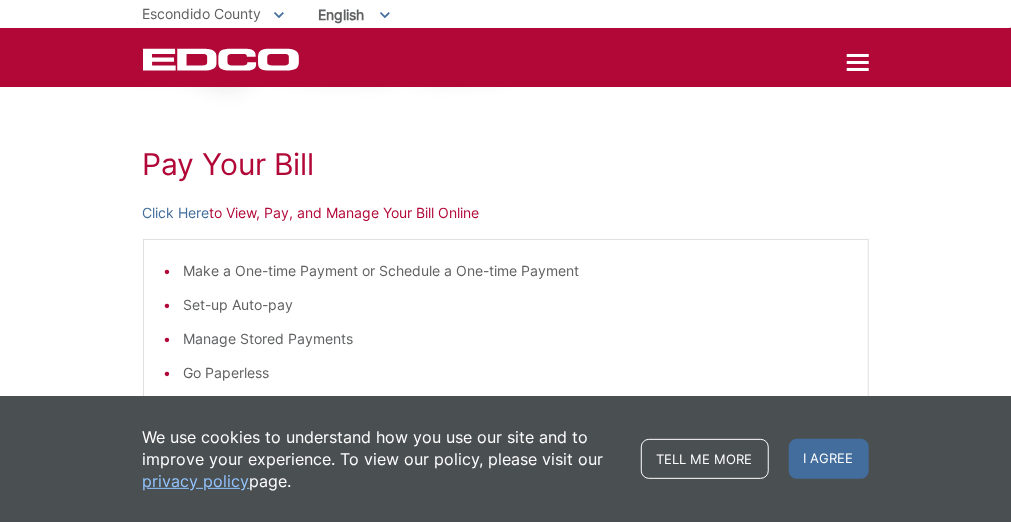 scroll, scrollTop: 166, scrollLeft: 0, axis: vertical 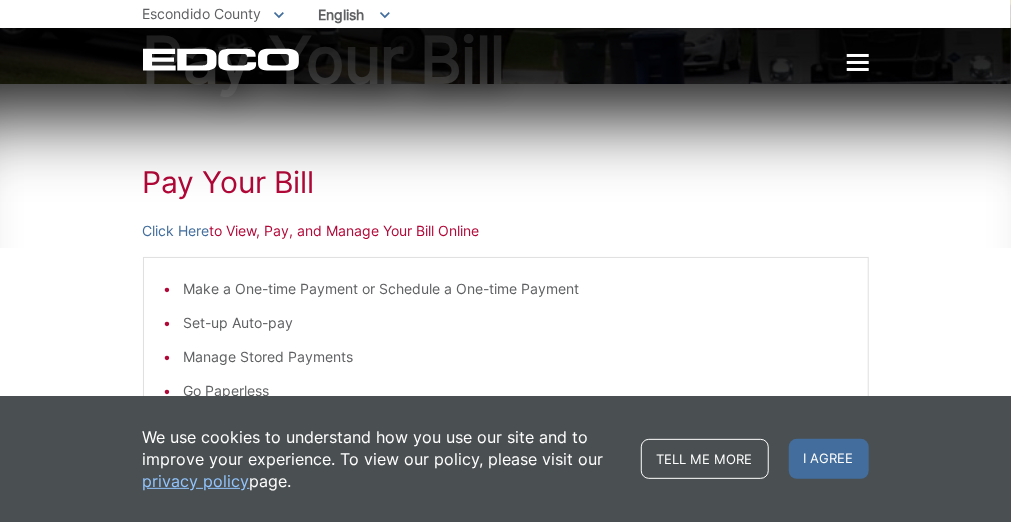 click on "Pay Your Bill" at bounding box center (506, 182) 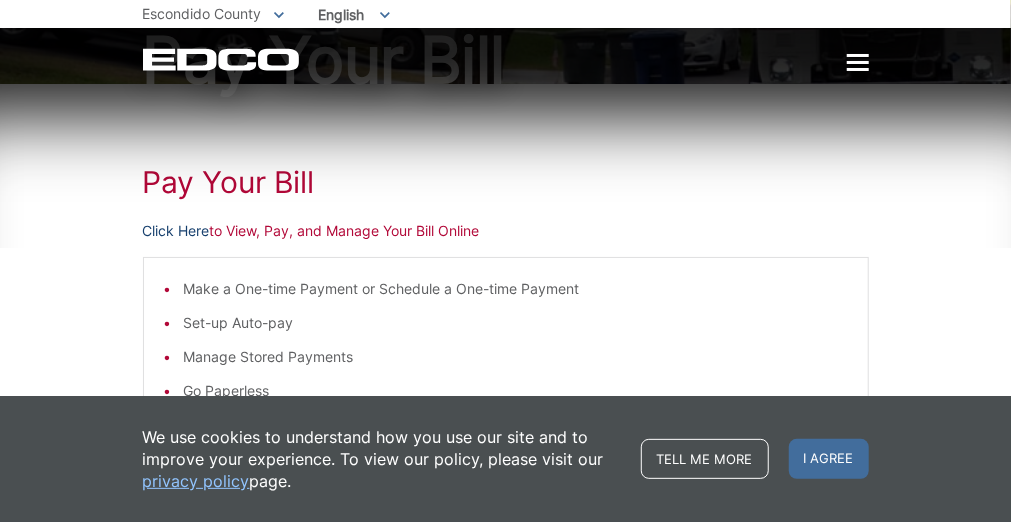 click on "Click Here" at bounding box center [176, 231] 